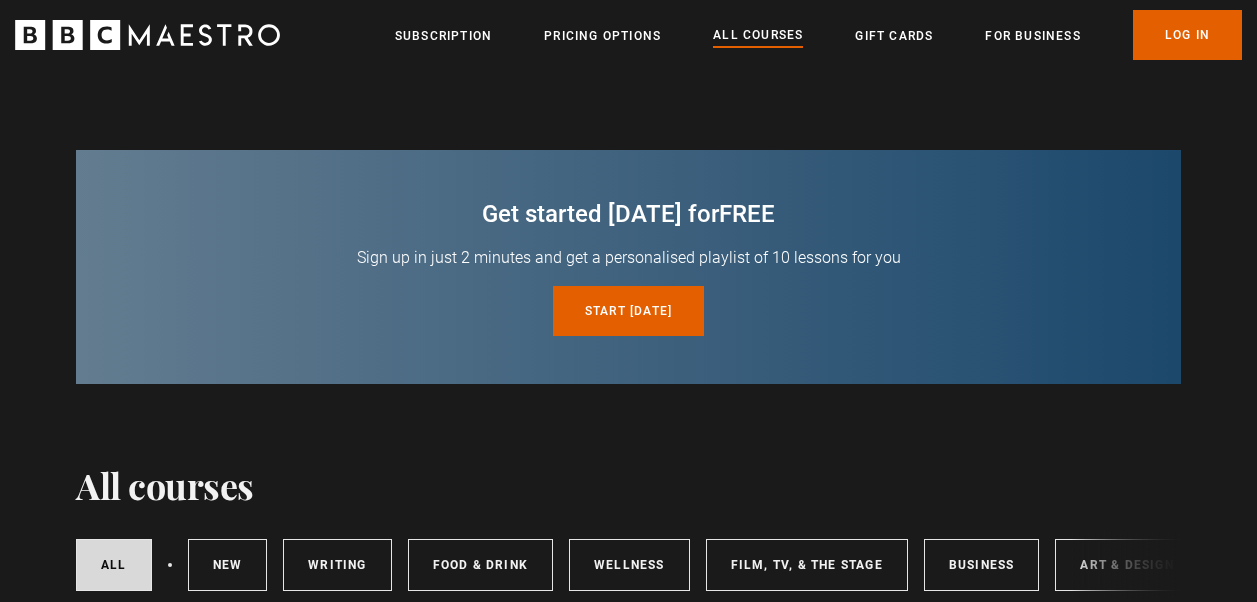 scroll, scrollTop: 0, scrollLeft: 0, axis: both 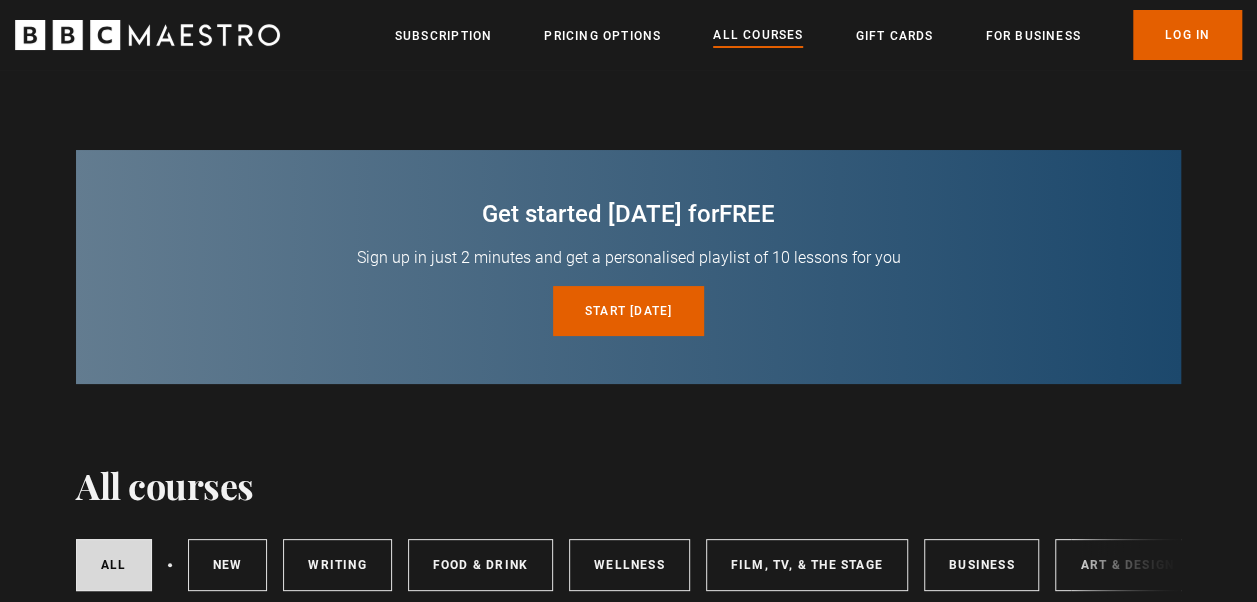 click on "All courses
All courses
New courses
Writing
Food & Drink
Wellness
Film, TV, & The Stage
Business
Art & Design
Music
Home & Lifestyle
Learn more   about BBC Maestro
Video Player is loading. Play Video Play Unmute Current Time  0:00 / Duration  0:15 Loaded :  100.00% 0:00 Stream Type  LIVE Seek to live, currently behind live LIVE Remaining Time  - 0:15   1x Playback Rate Chapters Chapters" at bounding box center [628, 4843] 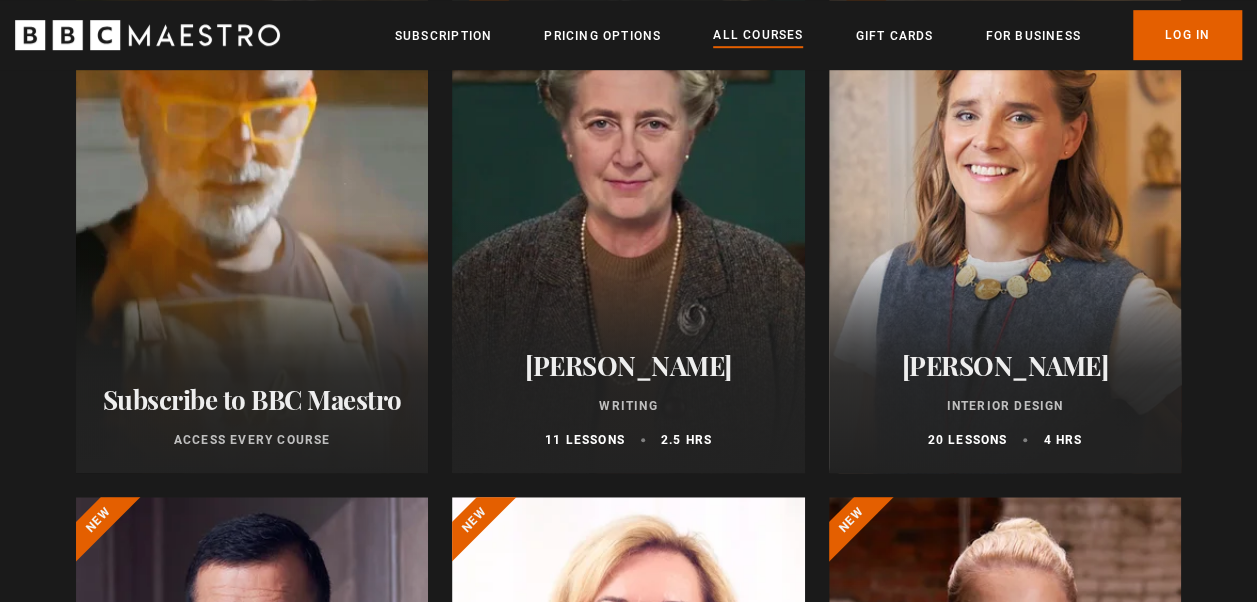 scroll, scrollTop: 651, scrollLeft: 0, axis: vertical 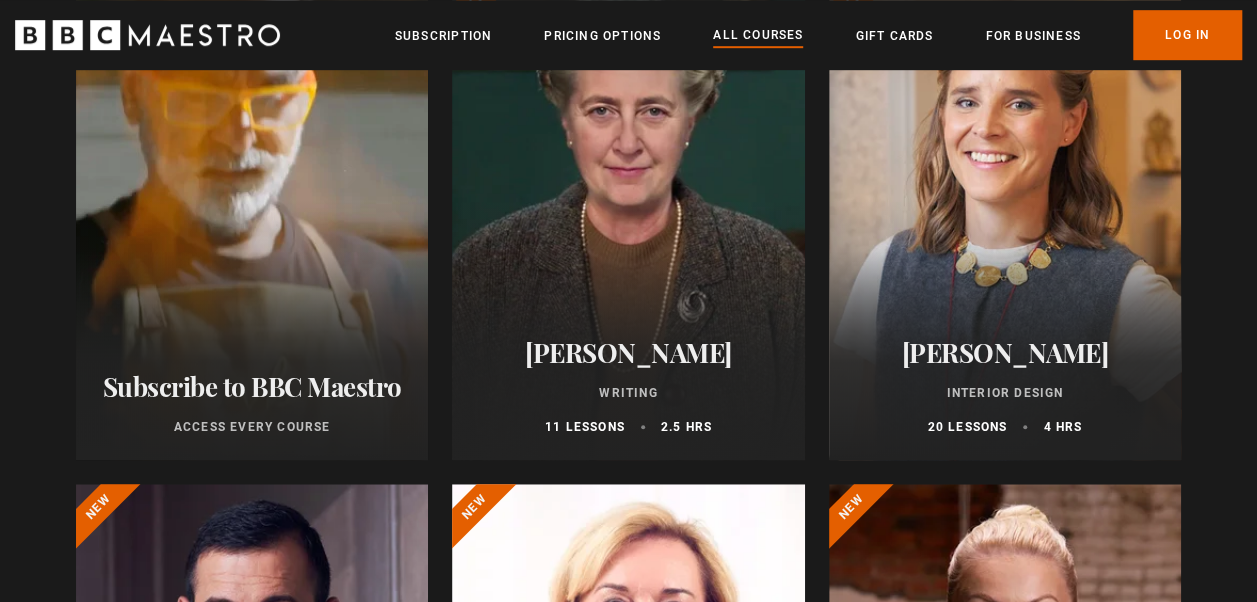 click on "Learn more   about BBC Maestro" at bounding box center (76, -20) 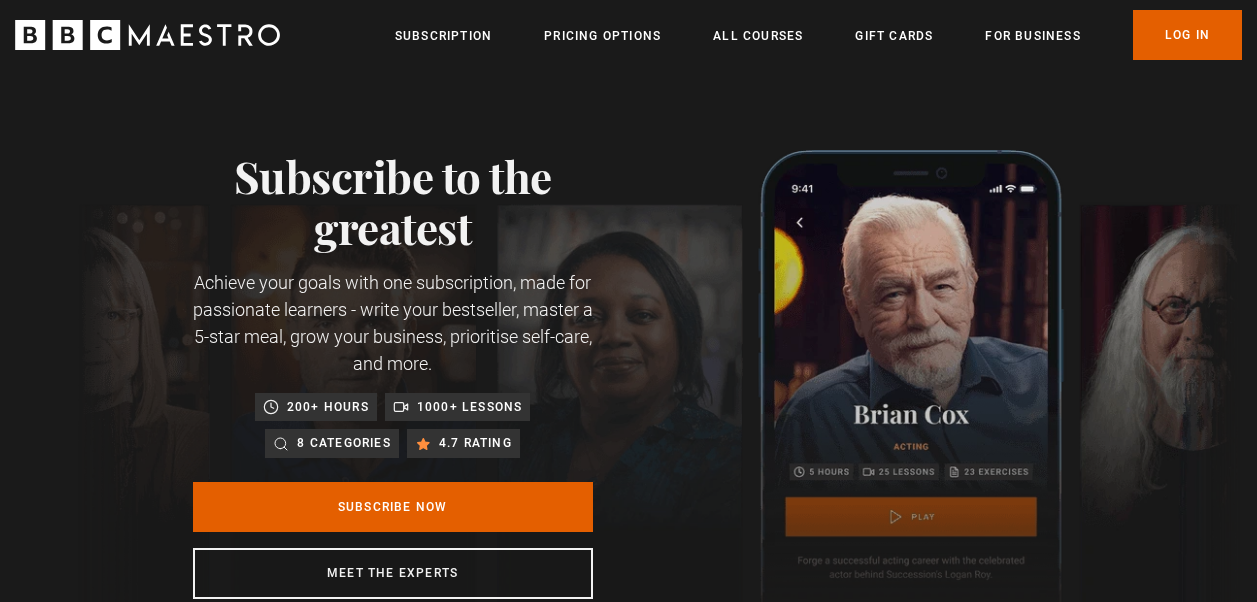 scroll, scrollTop: 0, scrollLeft: 0, axis: both 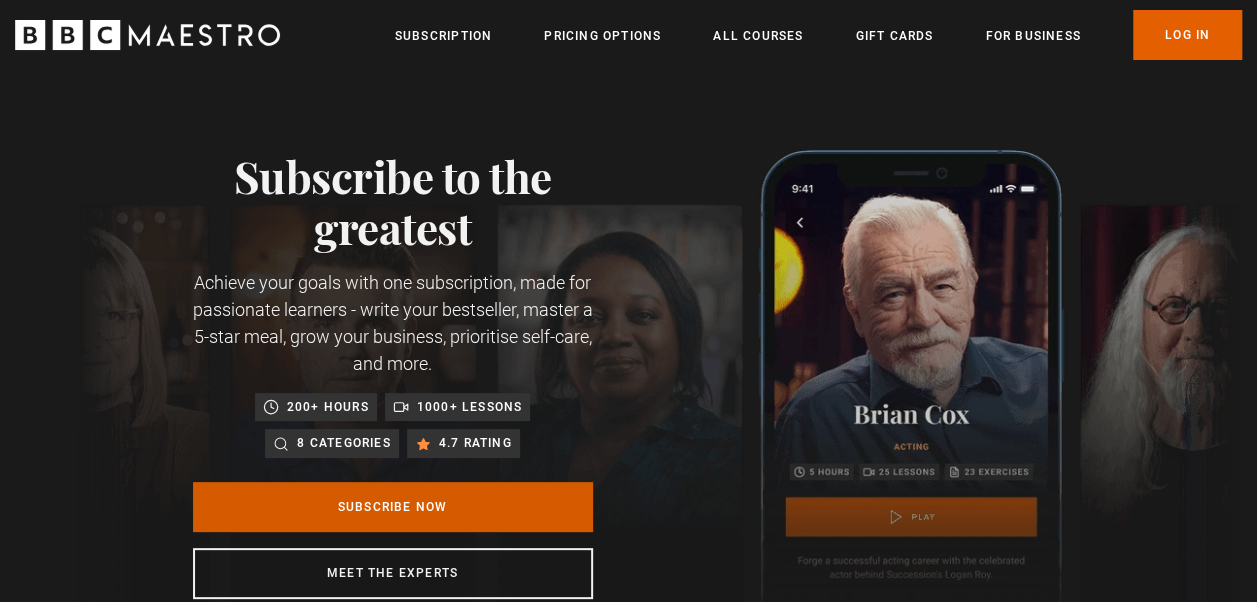 click on "Subscribe Now" at bounding box center [393, 507] 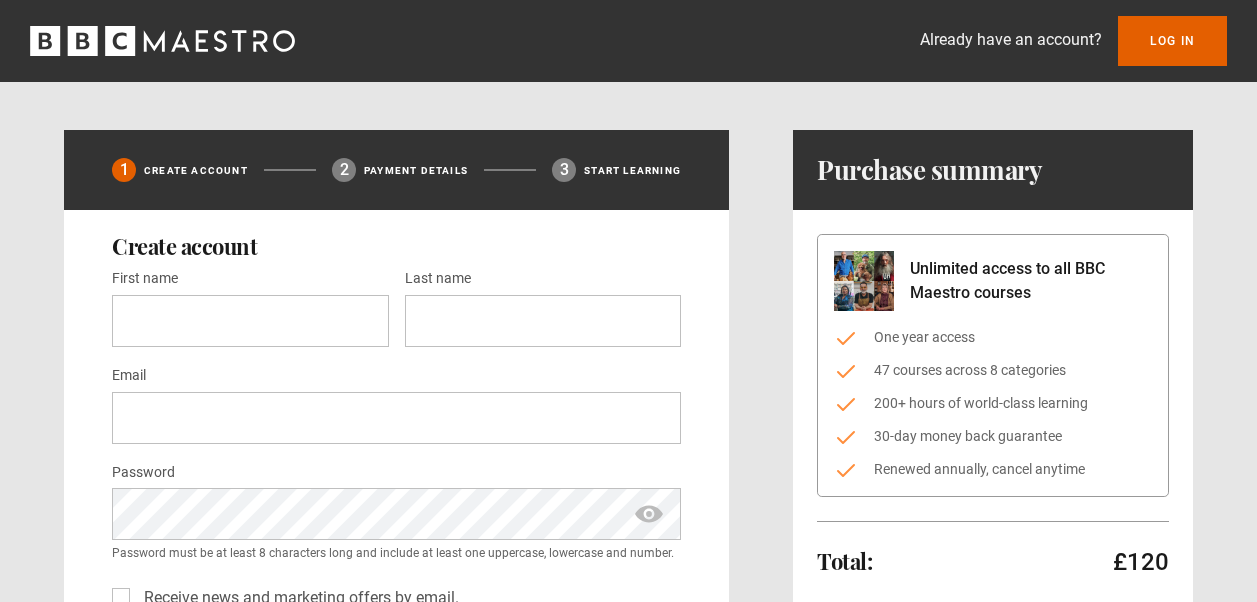 scroll, scrollTop: 0, scrollLeft: 0, axis: both 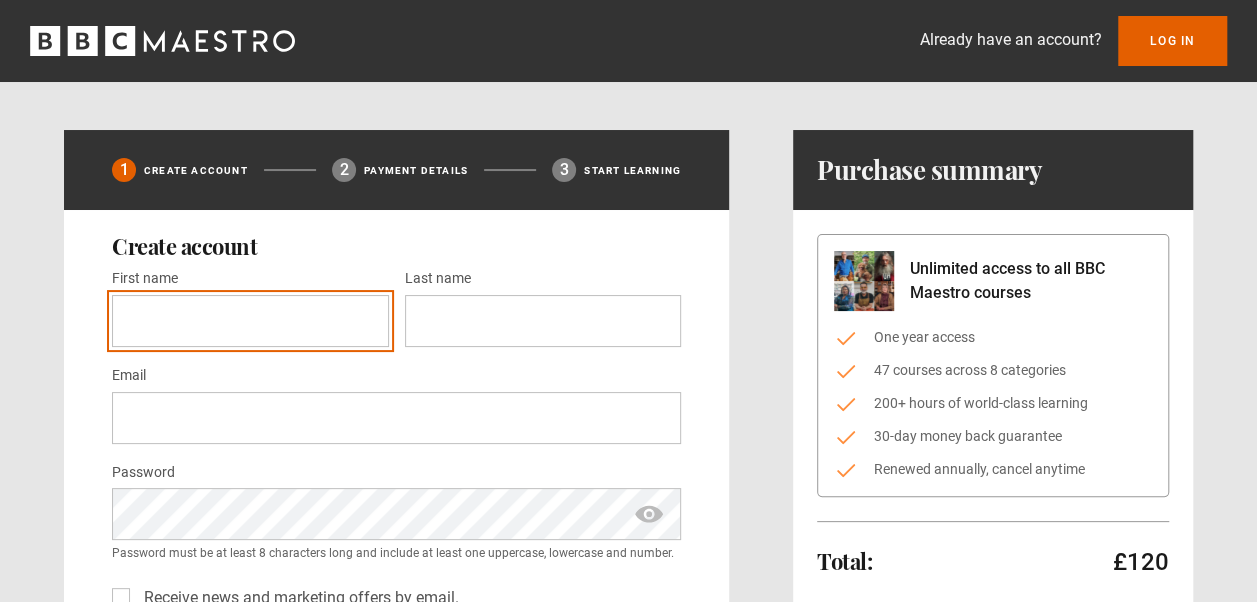 click on "First name  *" at bounding box center [250, 321] 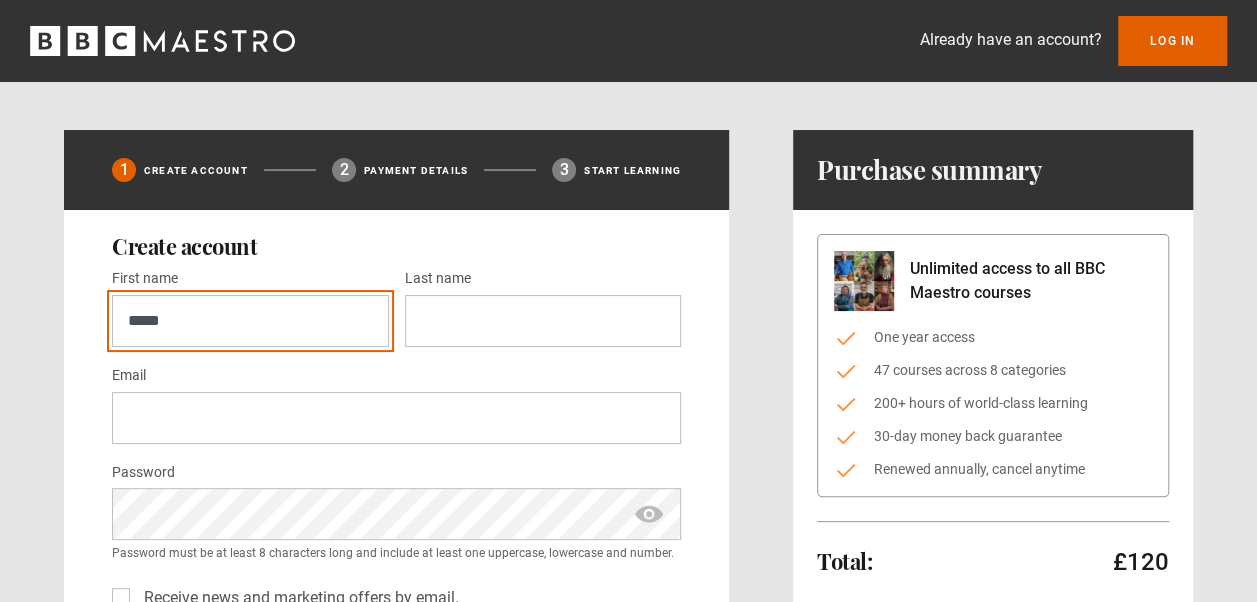 type on "*****" 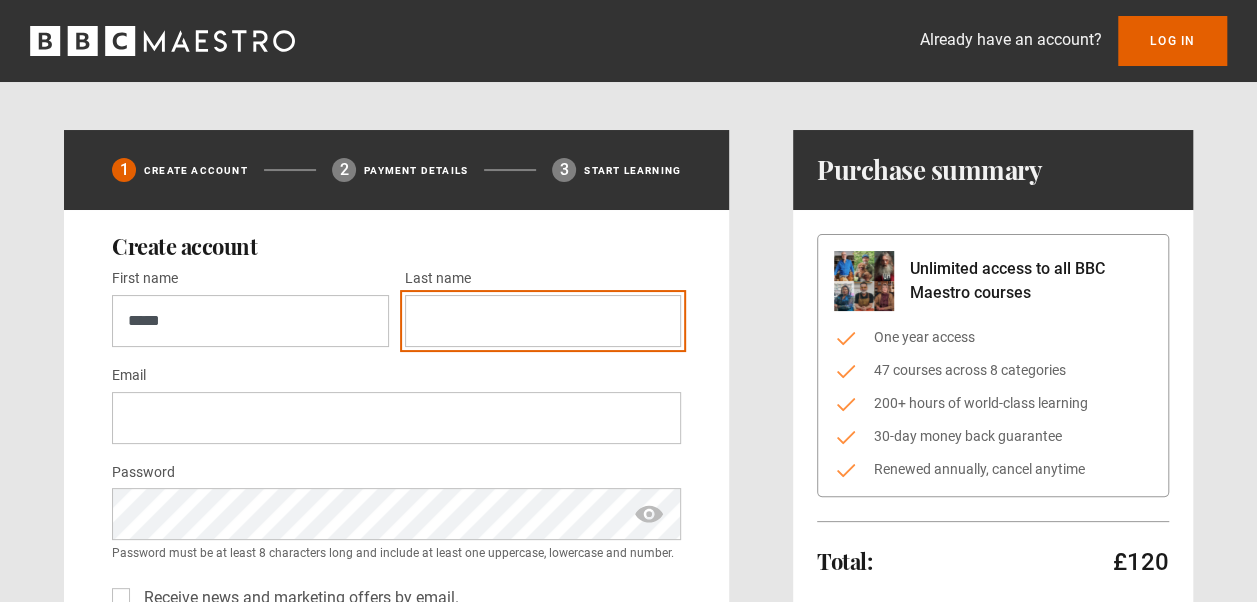 click on "Last name  *" at bounding box center (543, 321) 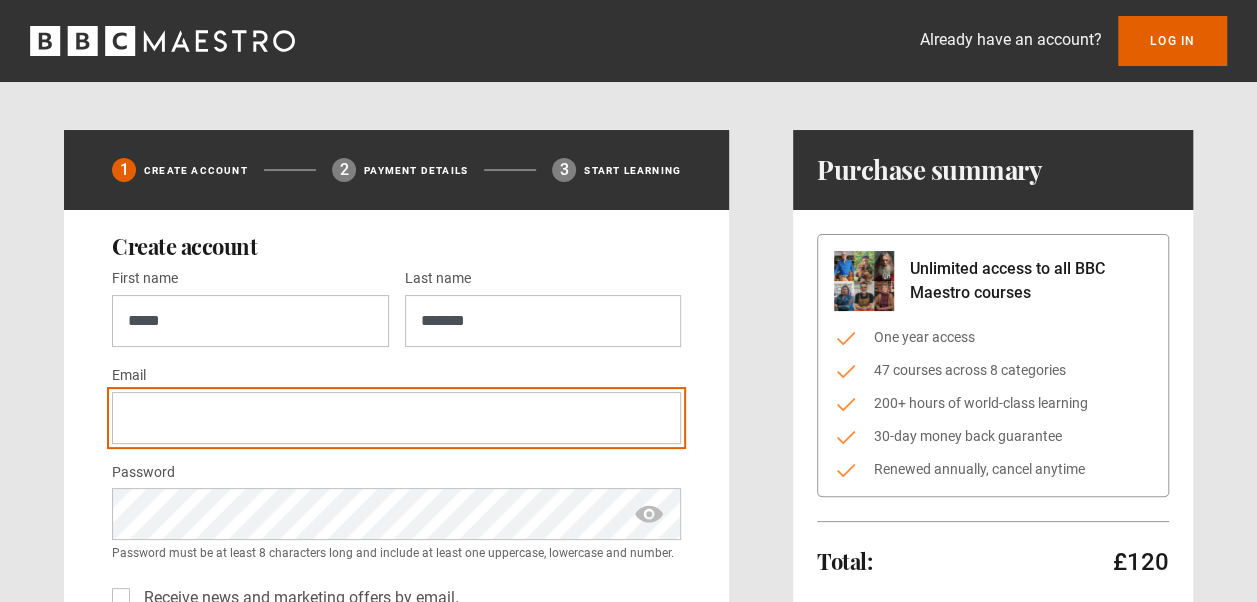 type on "**********" 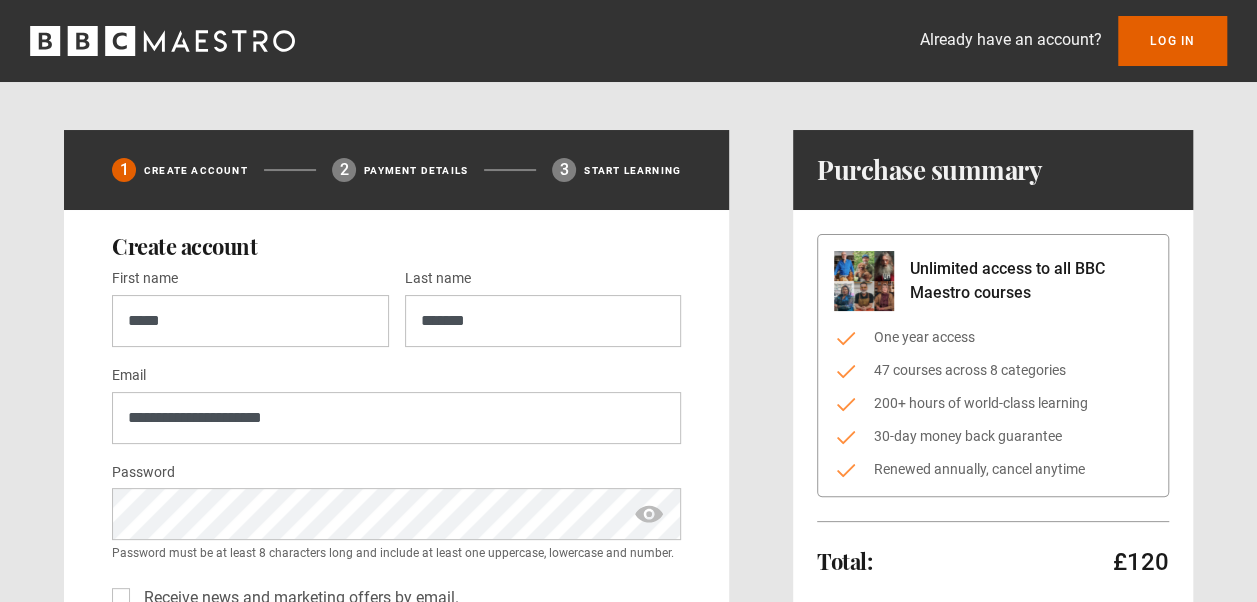 click on "**********" at bounding box center (628, 525) 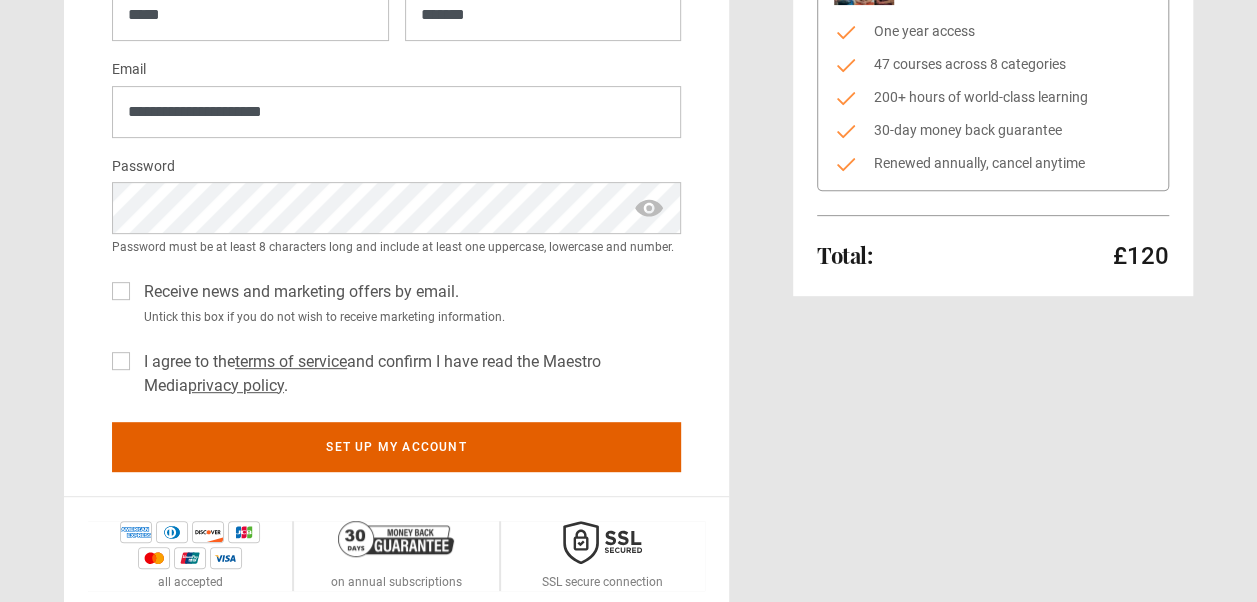 scroll, scrollTop: 308, scrollLeft: 0, axis: vertical 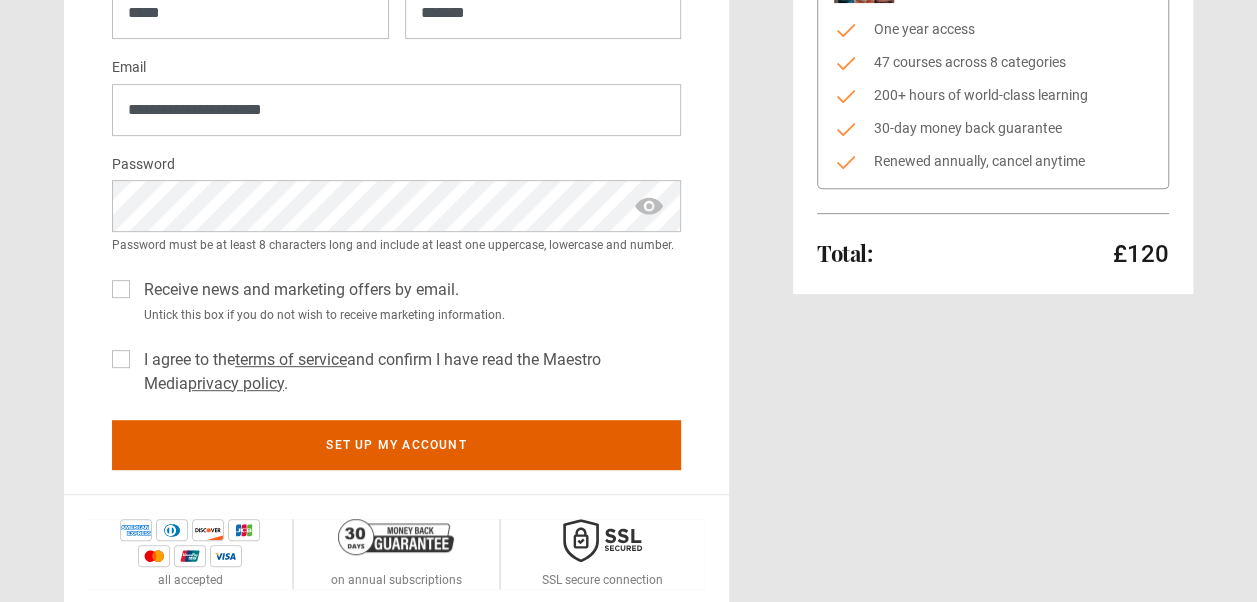 click on "Receive news and marketing offers by email." at bounding box center (297, 290) 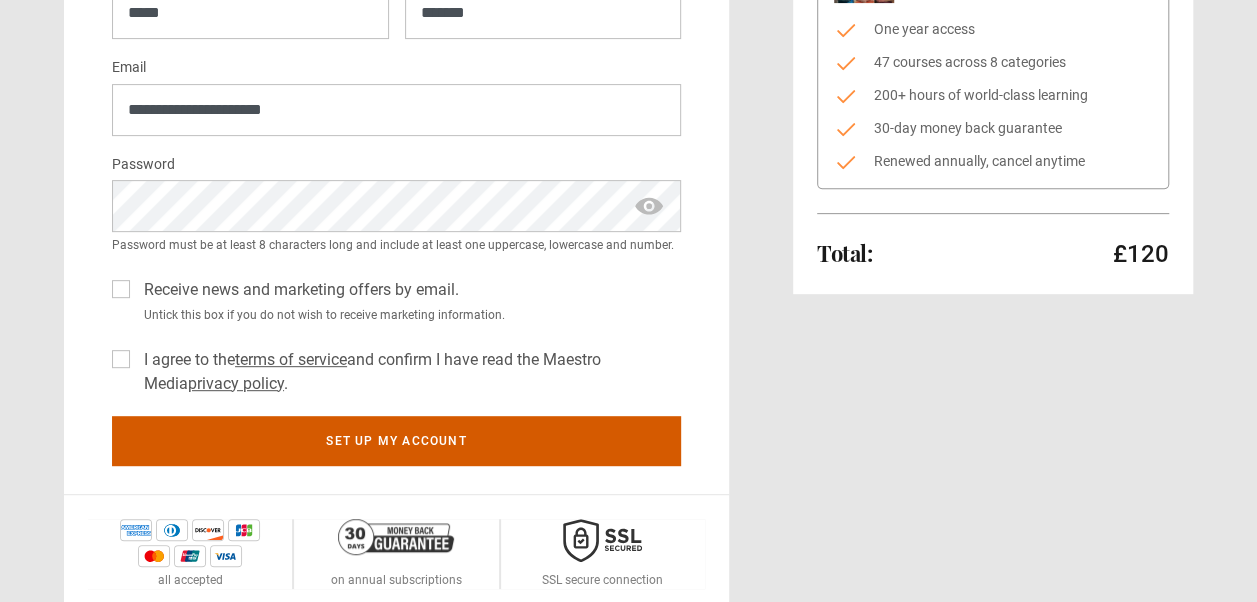 click on "Set up my account" at bounding box center (396, 441) 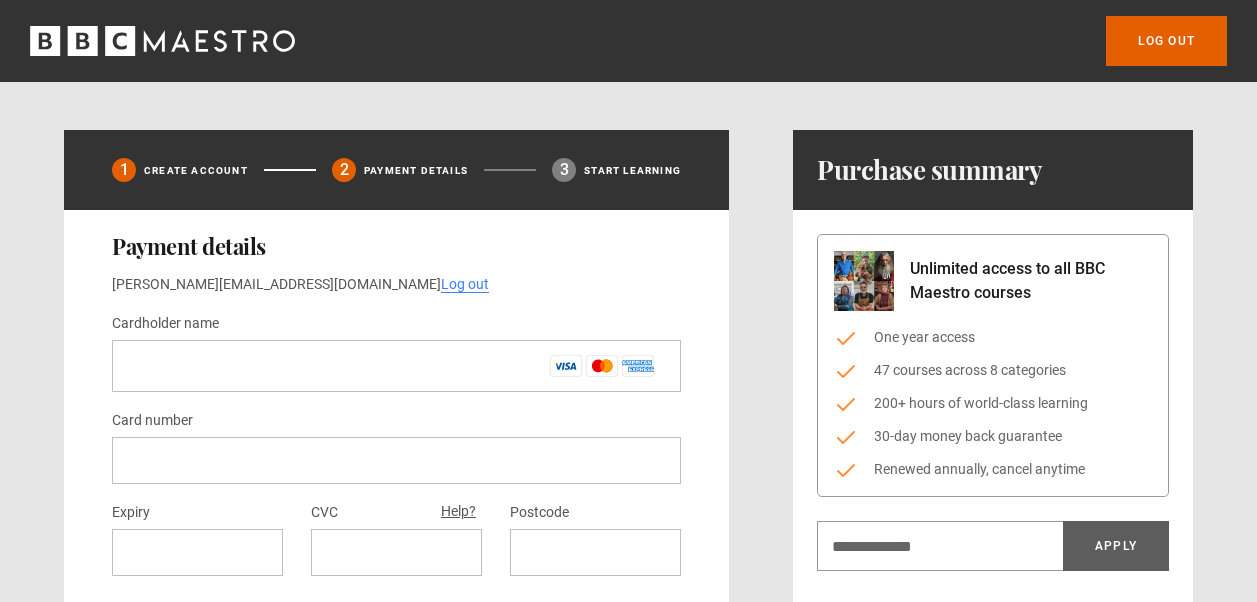 scroll, scrollTop: 0, scrollLeft: 0, axis: both 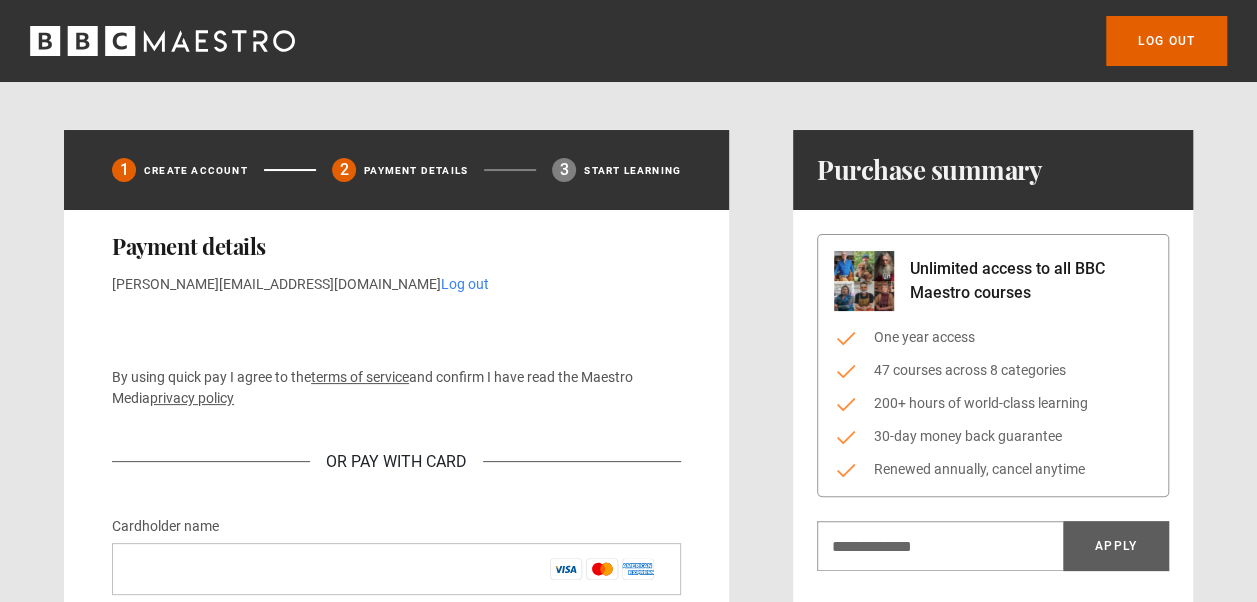 click on "Log out" at bounding box center (465, 284) 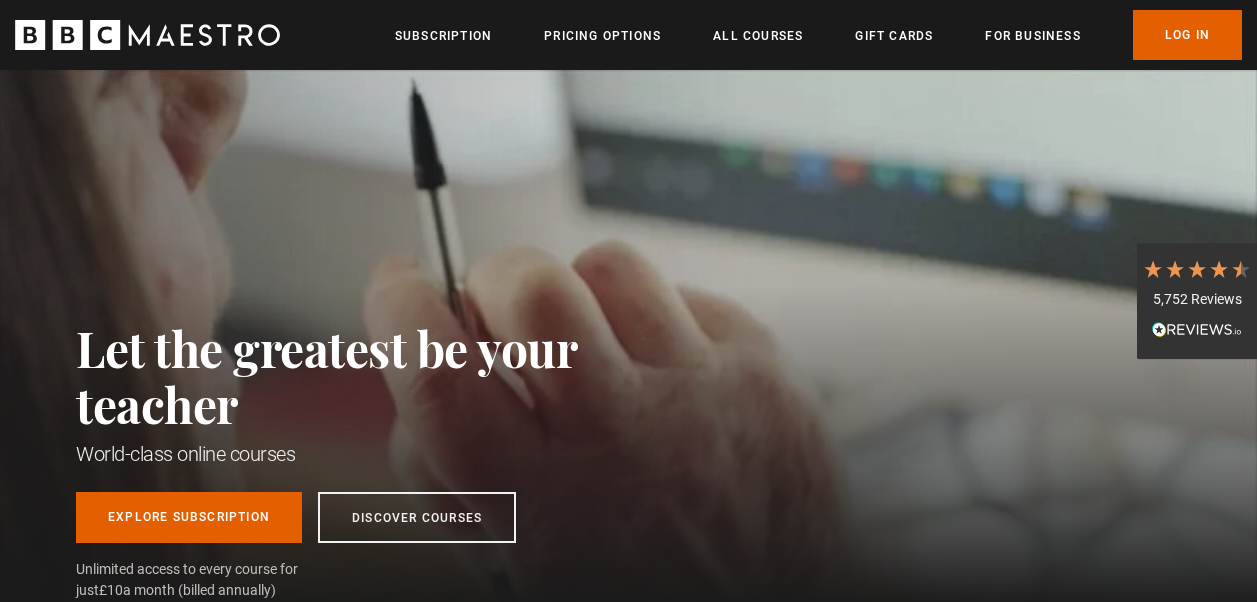 scroll, scrollTop: 0, scrollLeft: 0, axis: both 